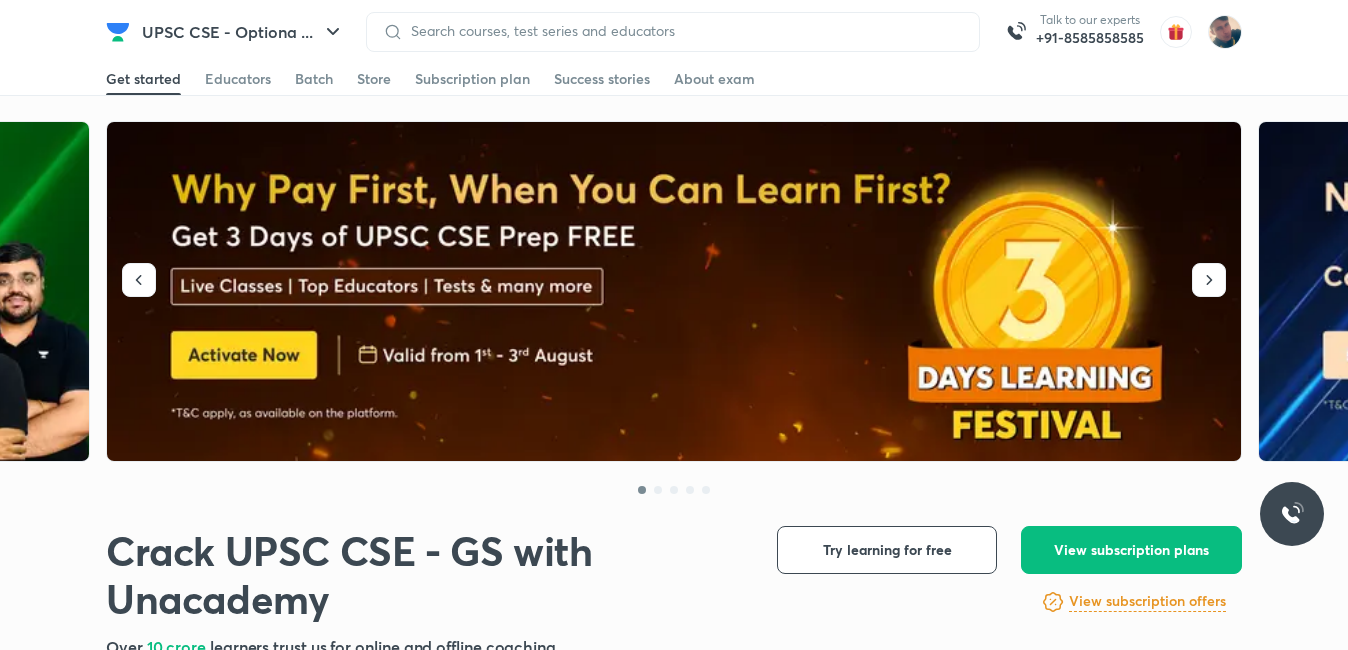 scroll, scrollTop: 0, scrollLeft: 0, axis: both 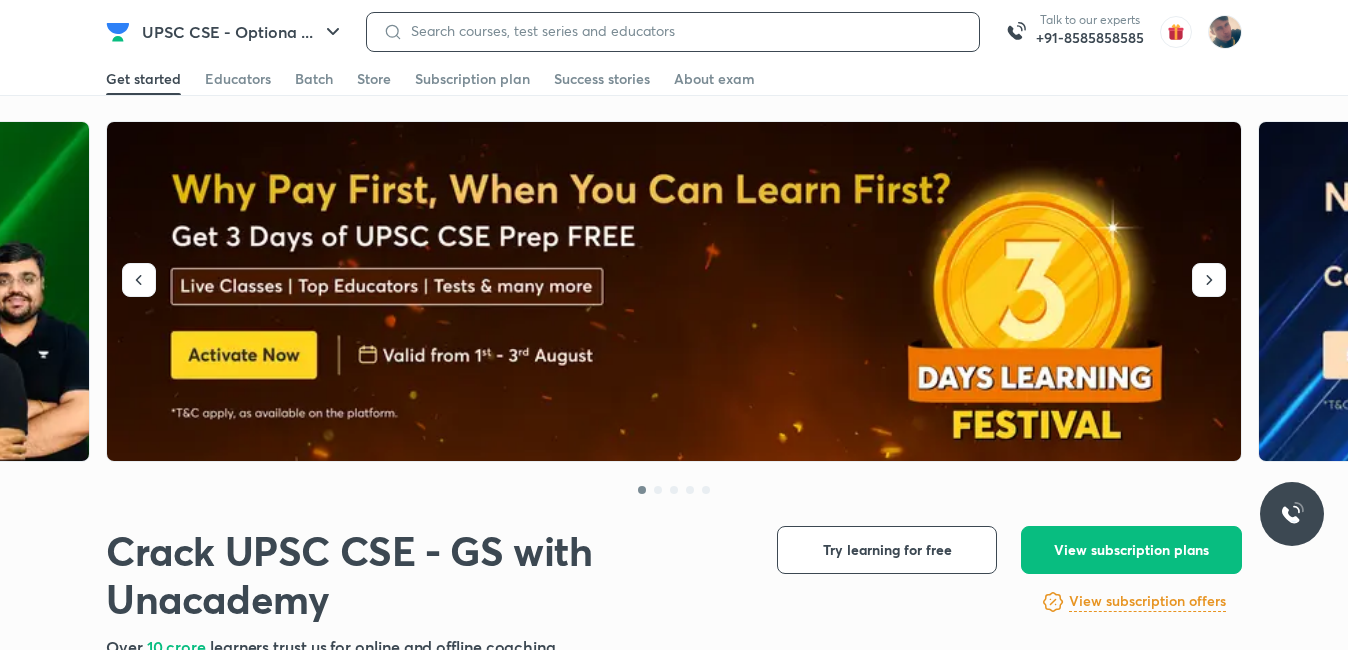 click at bounding box center (683, 31) 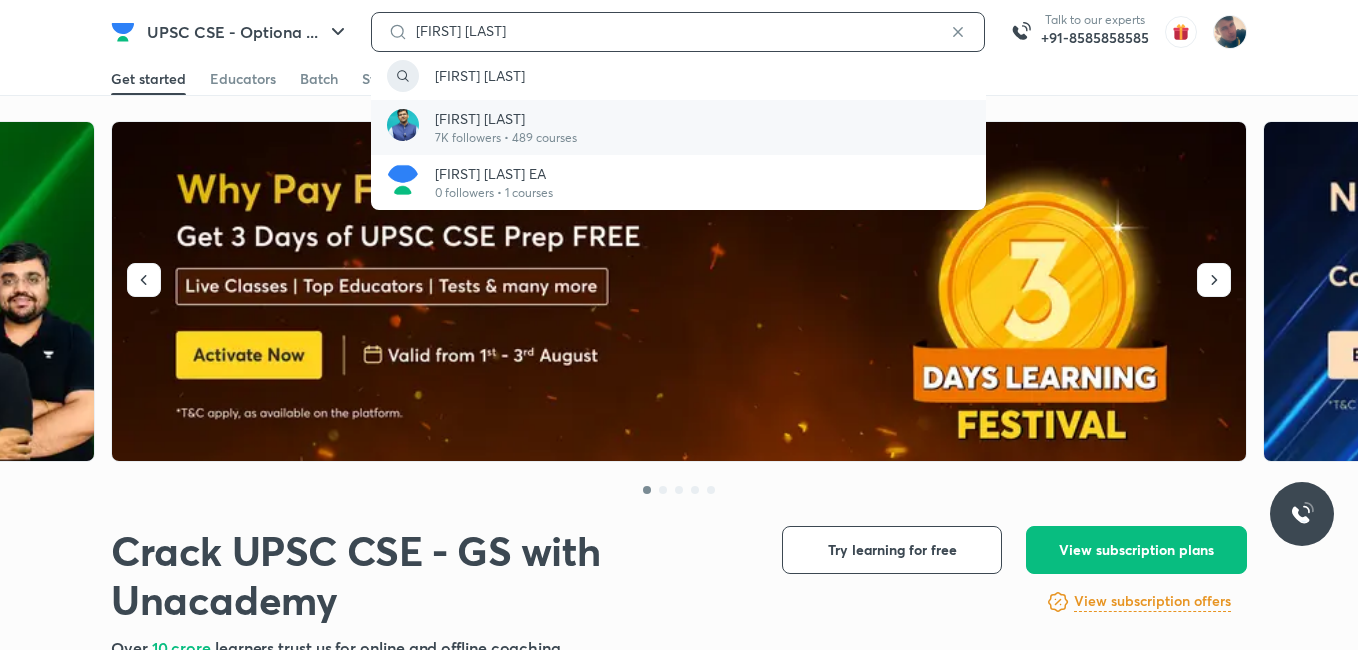 type on "[FIRST] [LAST]" 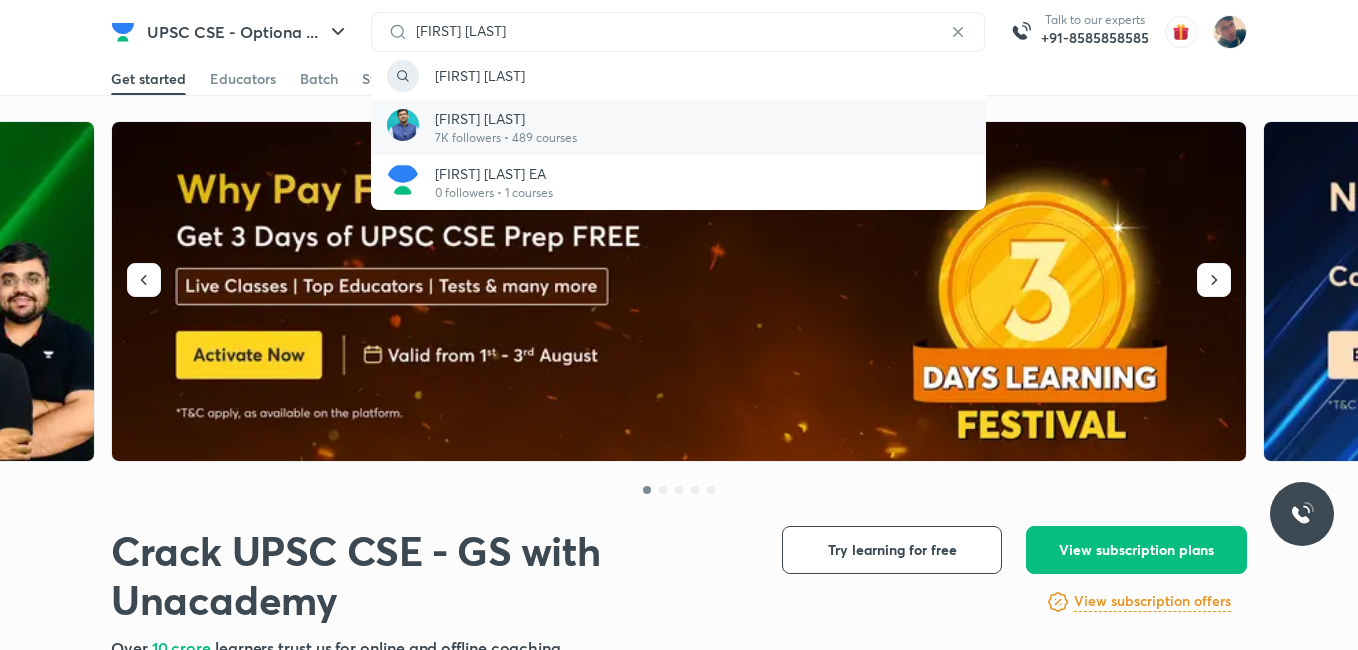 click on "[FIRST] [LAST]" at bounding box center [506, 118] 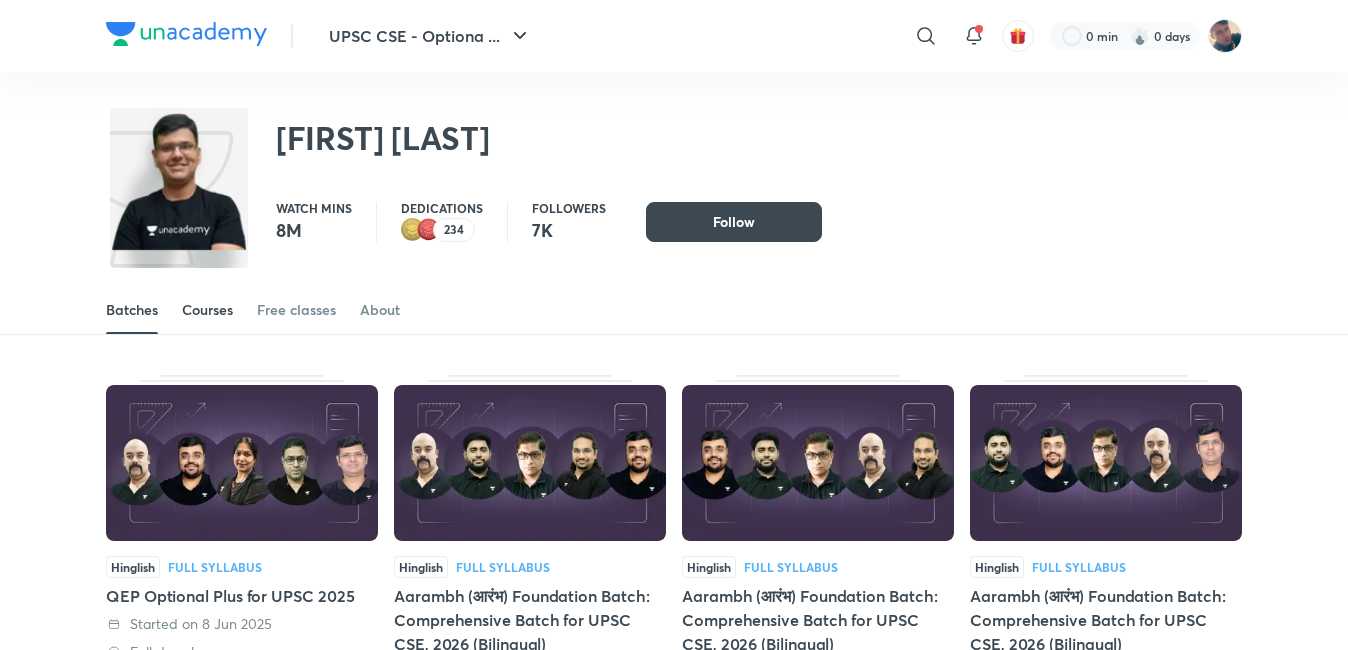 click on "Courses" at bounding box center (207, 310) 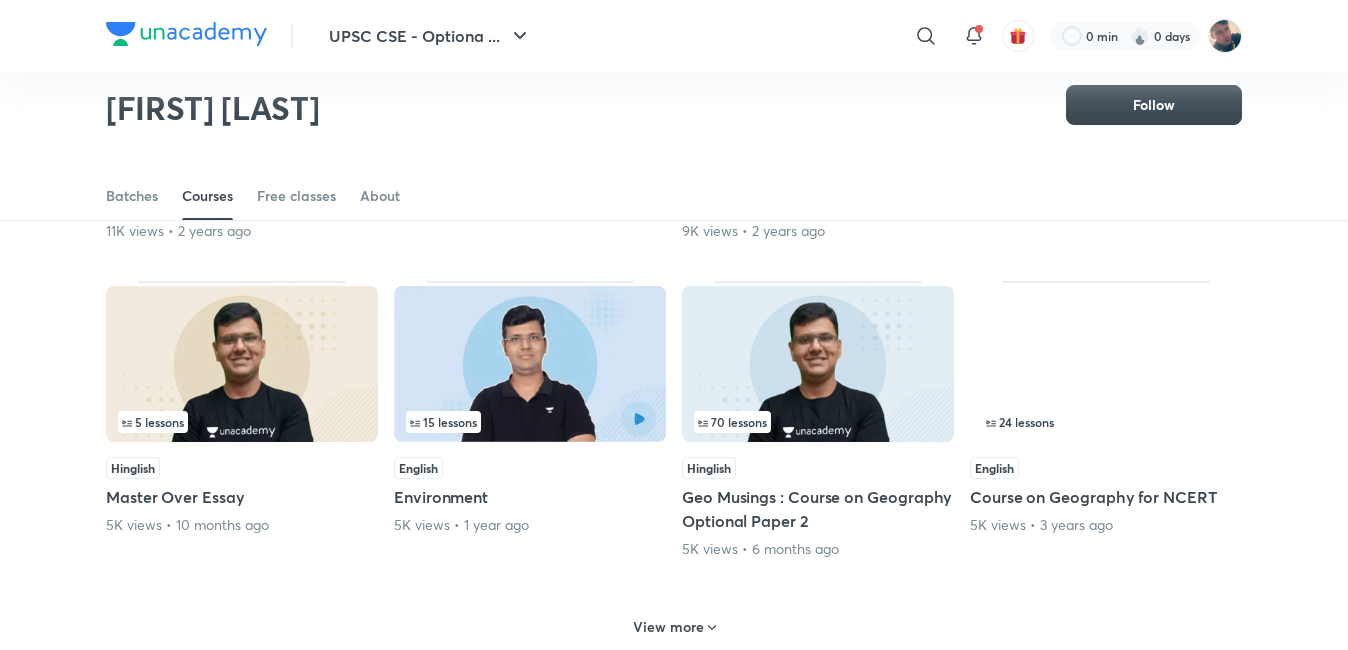scroll, scrollTop: 772, scrollLeft: 0, axis: vertical 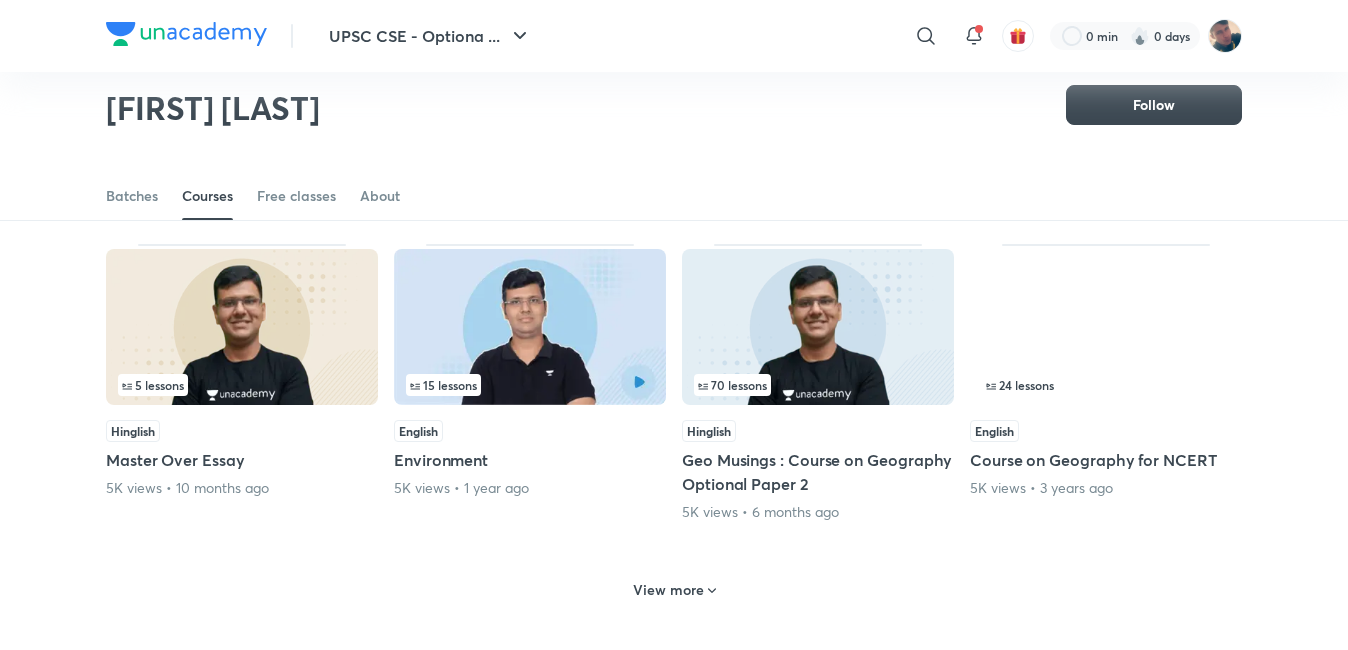 click on "View more" at bounding box center [668, 590] 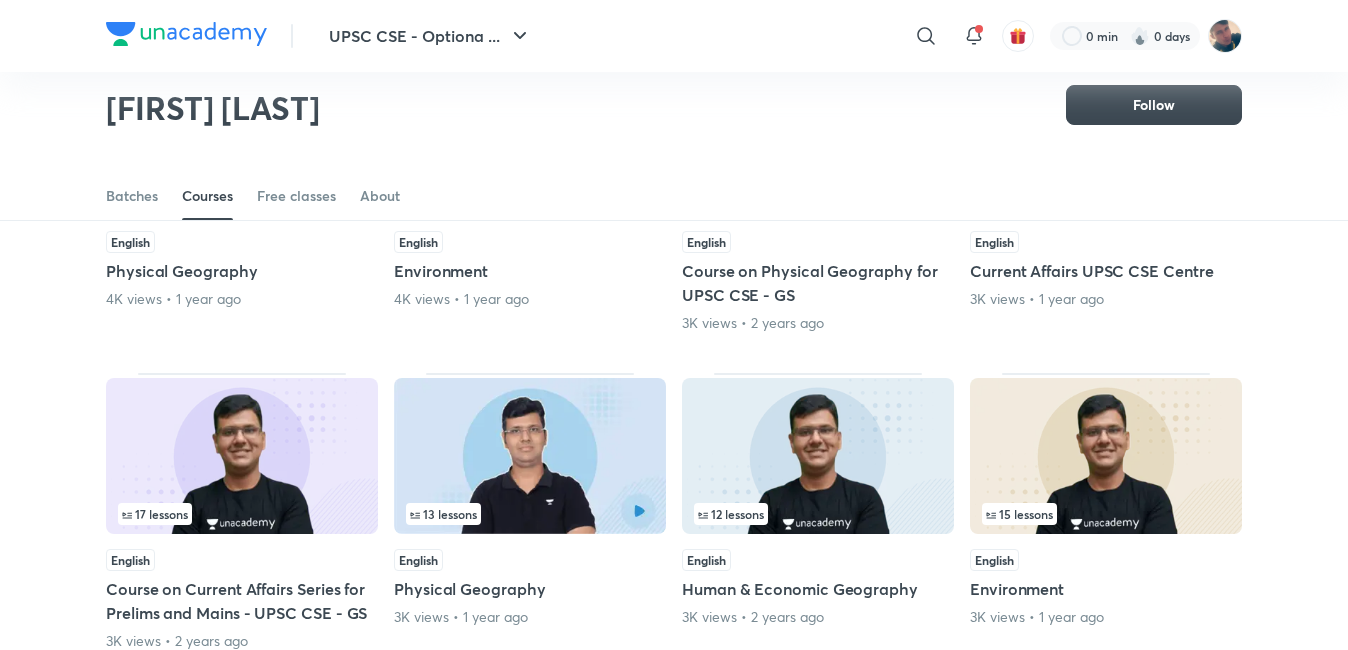 scroll, scrollTop: 1772, scrollLeft: 0, axis: vertical 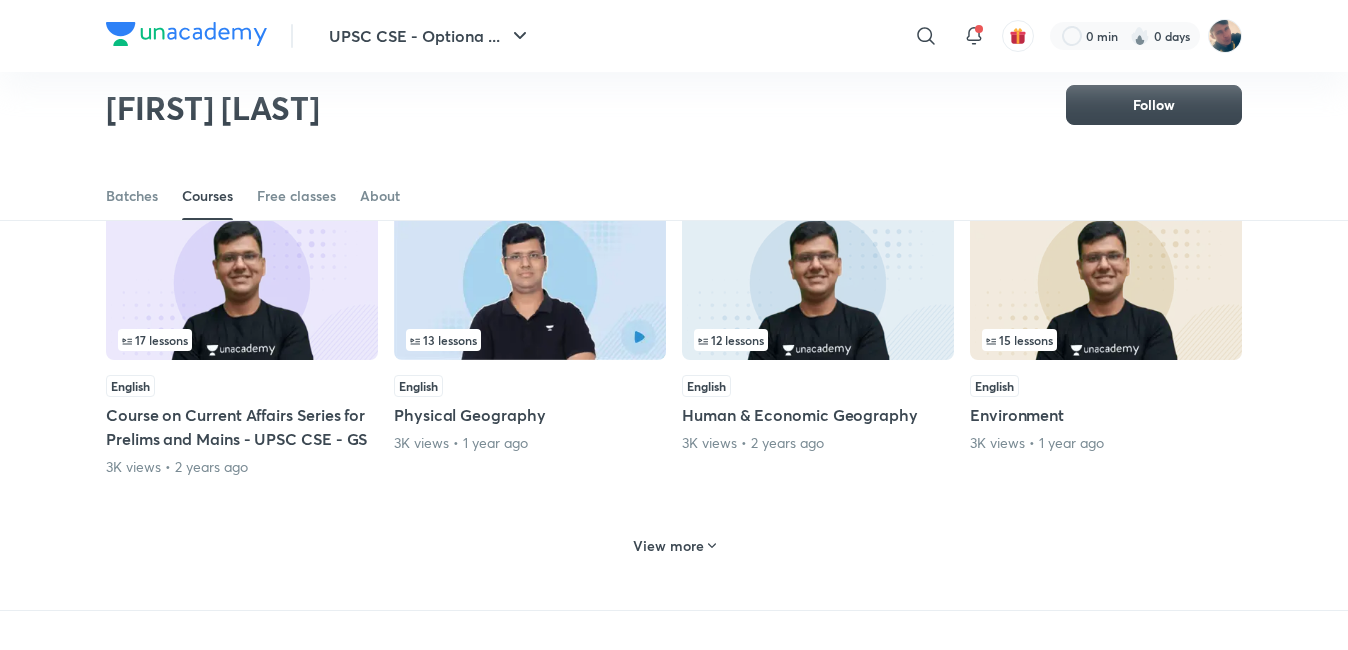 click 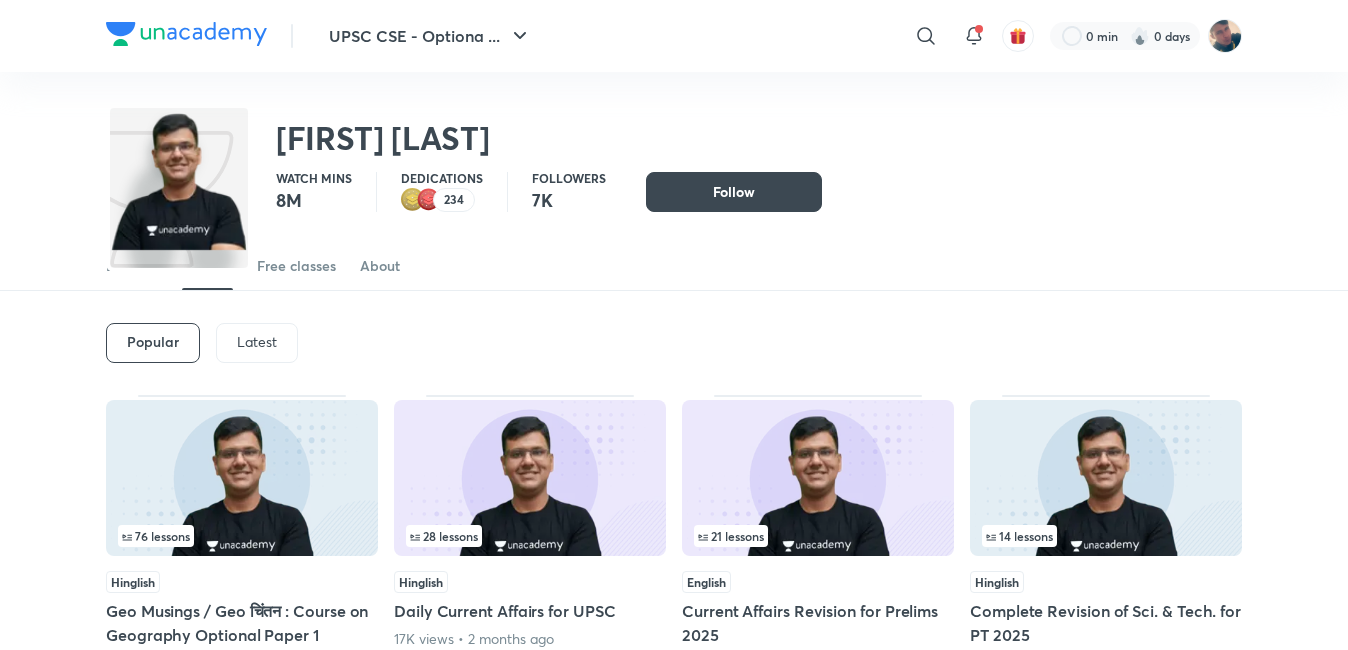 scroll, scrollTop: 0, scrollLeft: 0, axis: both 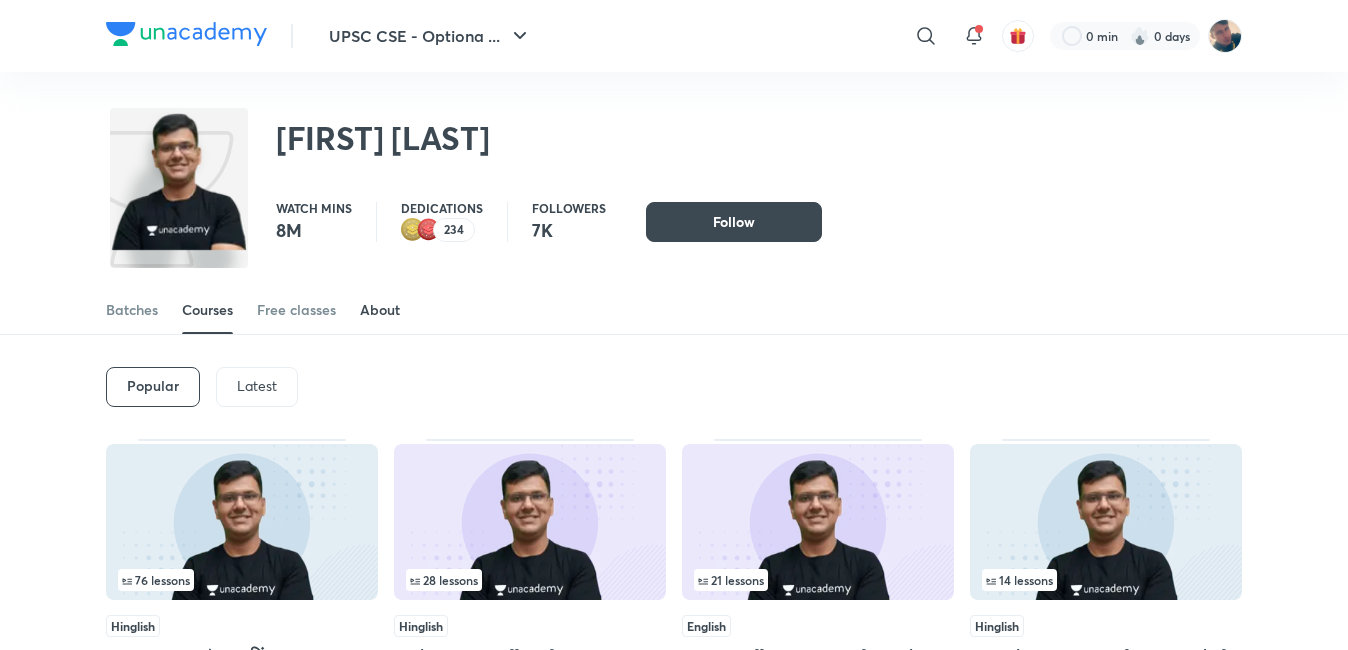 click on "About" at bounding box center (380, 310) 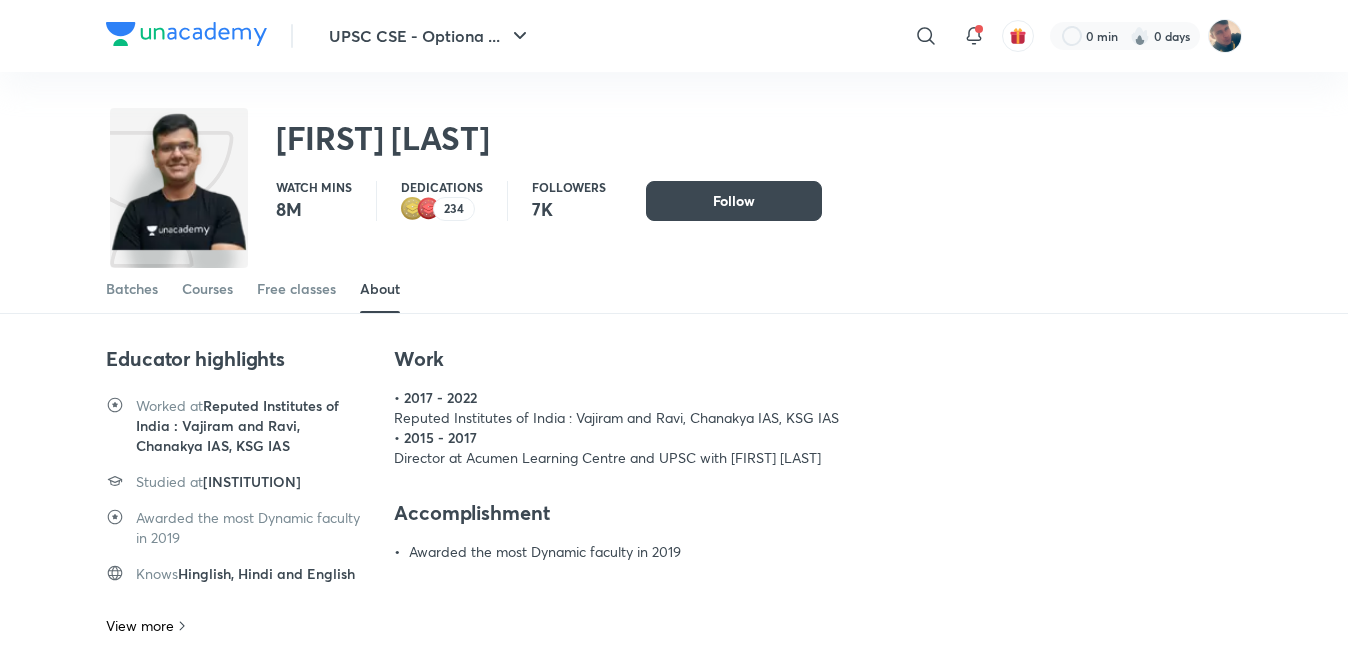 scroll, scrollTop: 0, scrollLeft: 0, axis: both 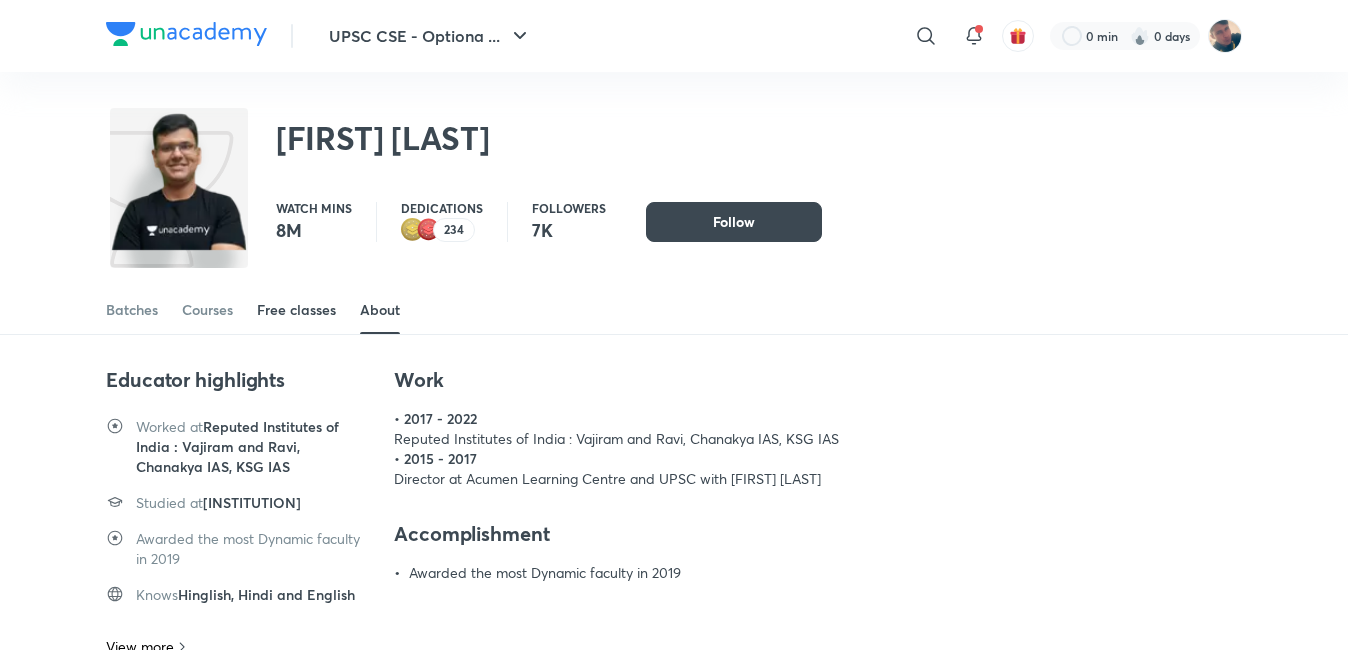 click on "Free classes" at bounding box center (296, 310) 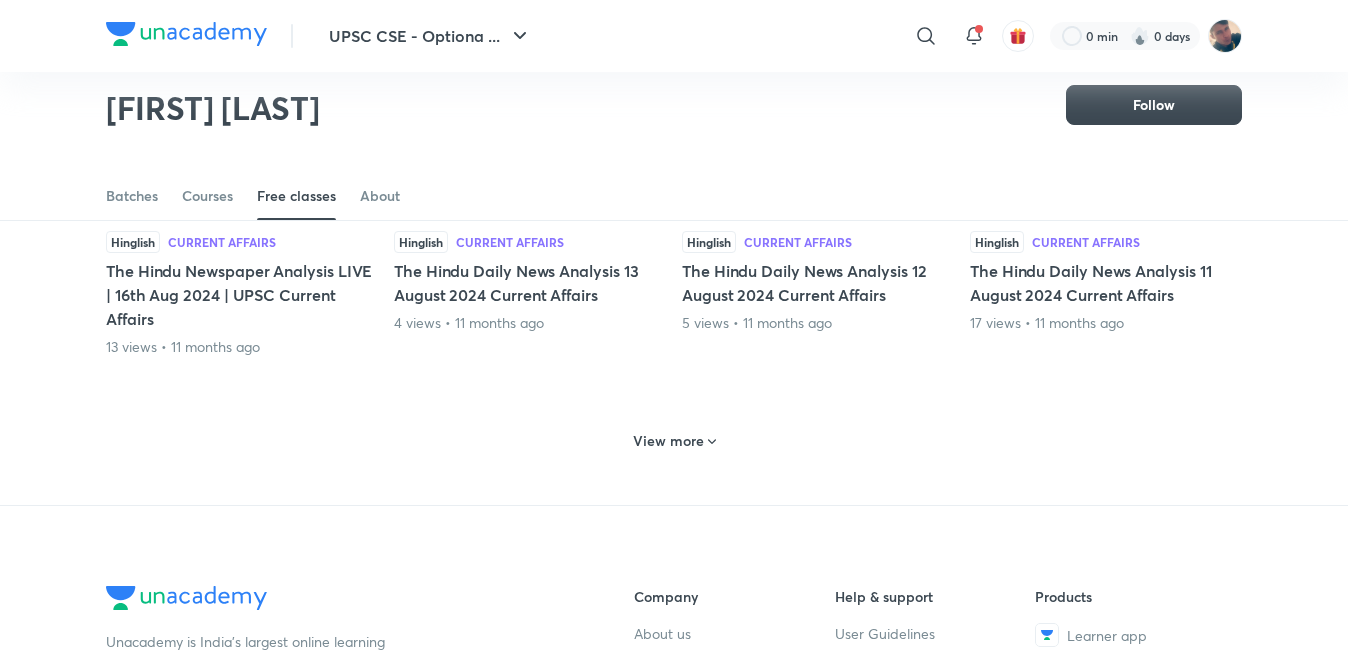 scroll, scrollTop: 987, scrollLeft: 0, axis: vertical 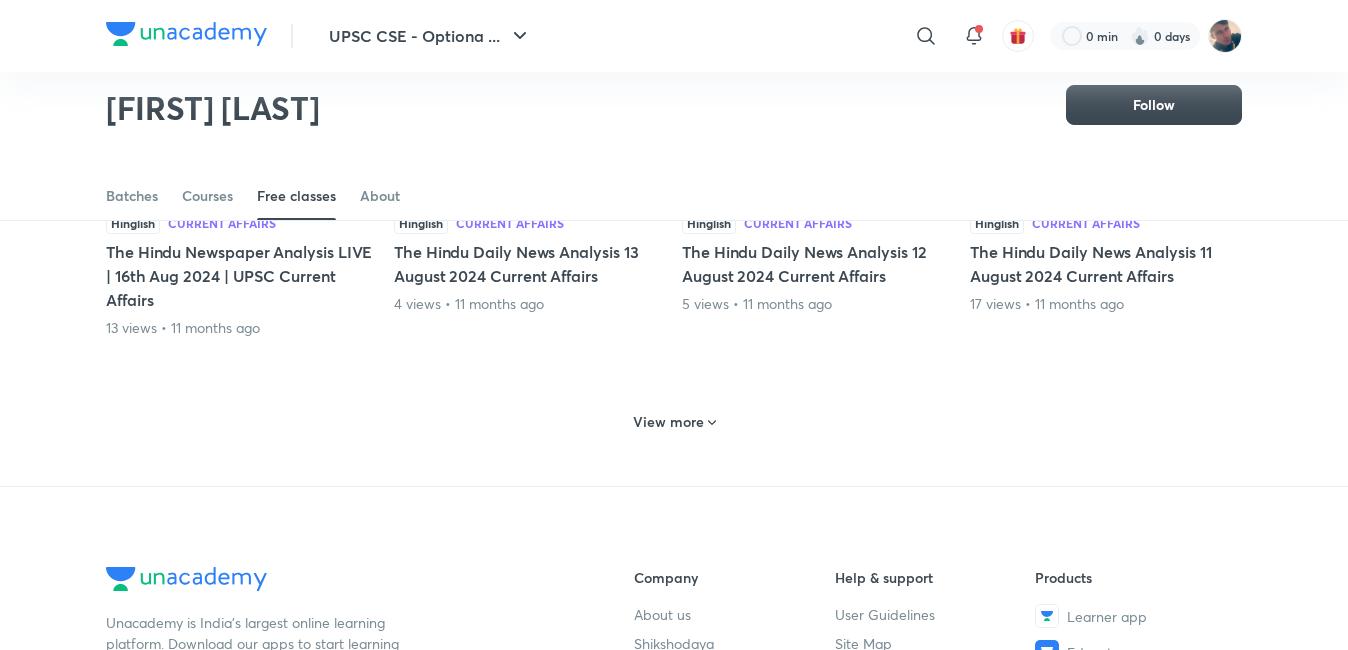 click on "View more" at bounding box center [668, 422] 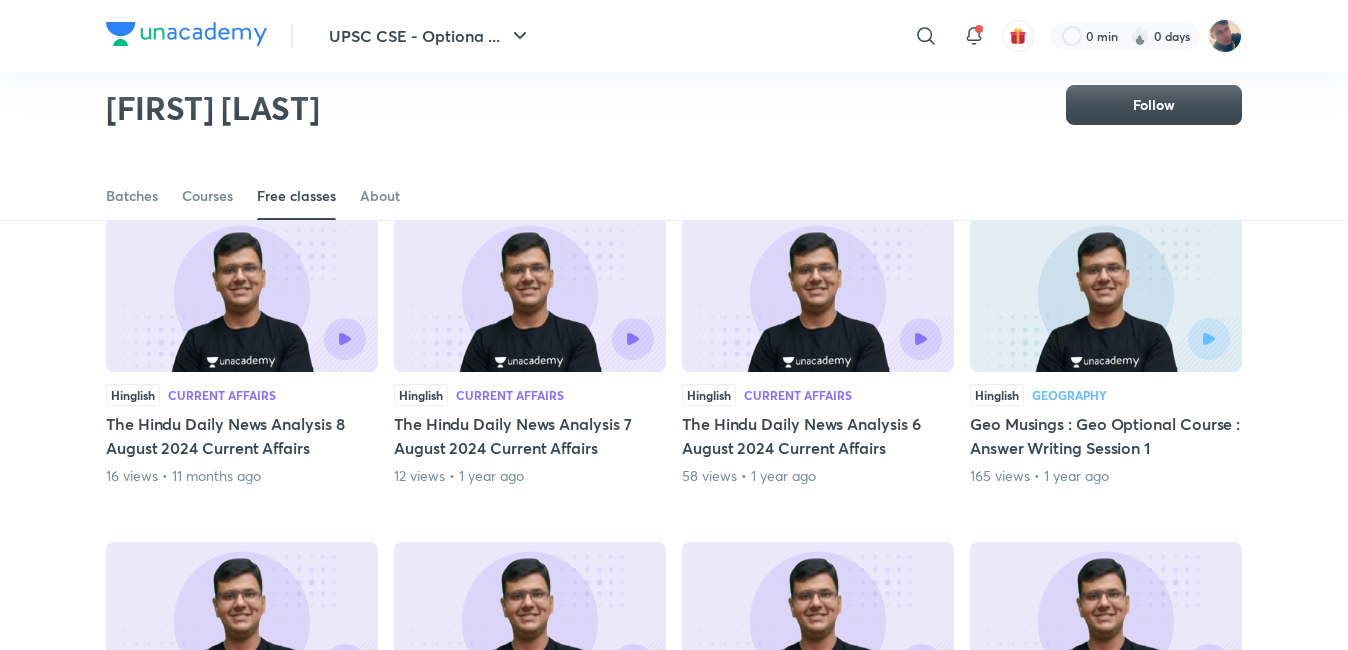 scroll, scrollTop: 1187, scrollLeft: 0, axis: vertical 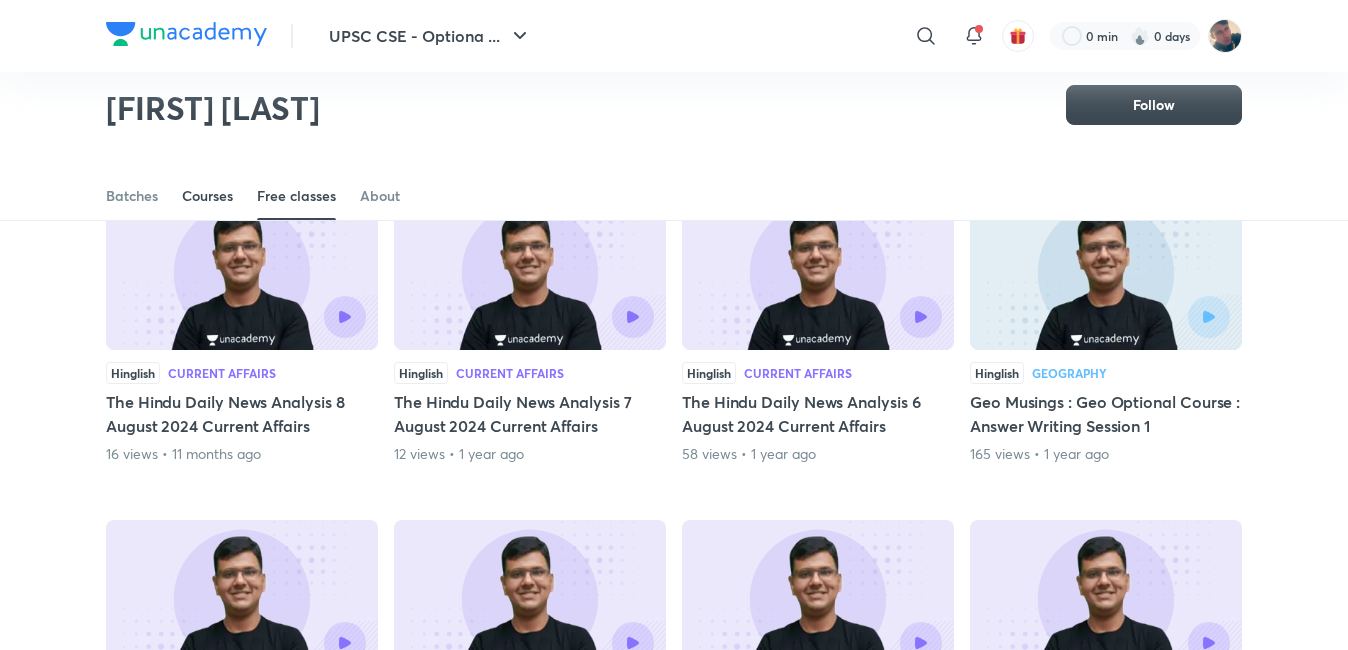 click on "Courses" at bounding box center [207, 196] 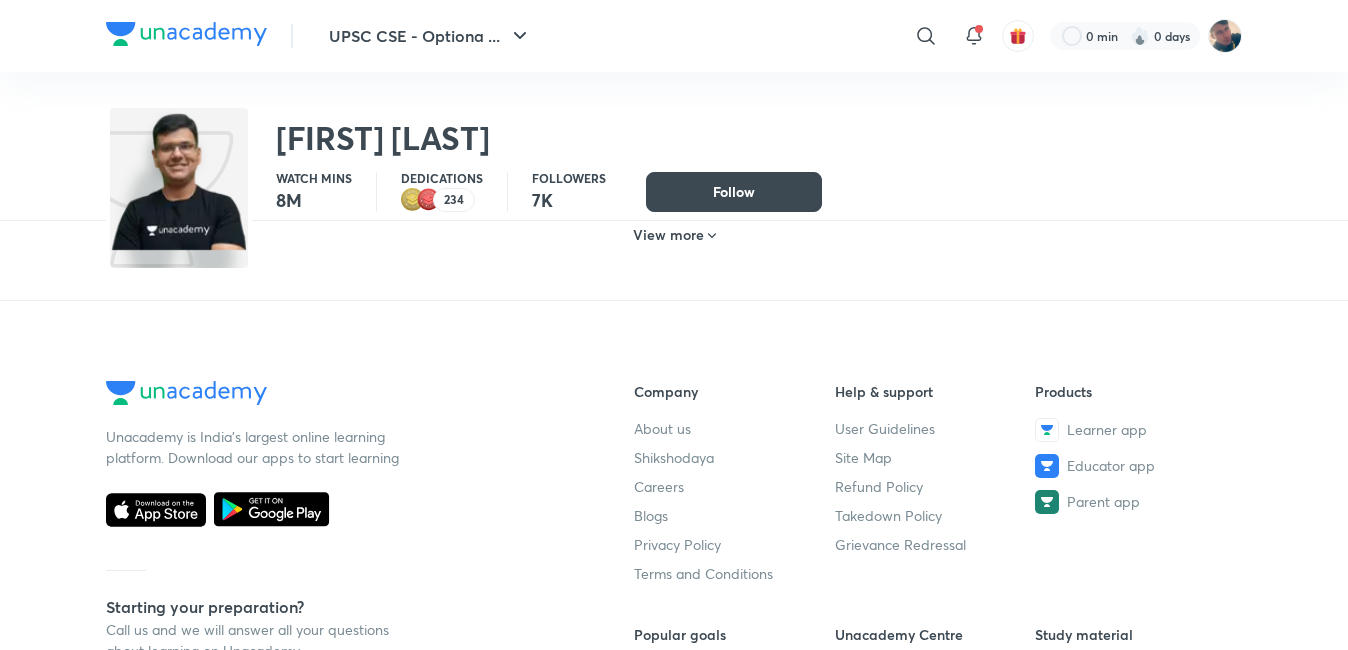 scroll, scrollTop: 0, scrollLeft: 0, axis: both 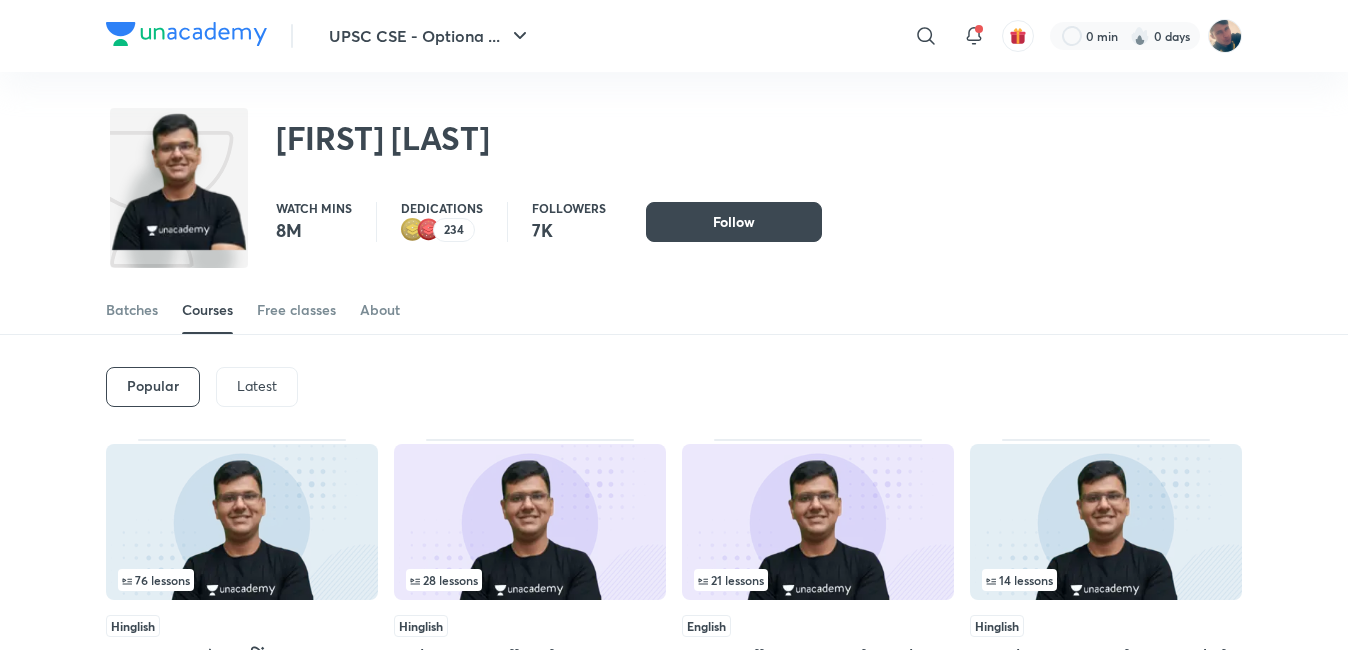 click on "Latest" at bounding box center [257, 386] 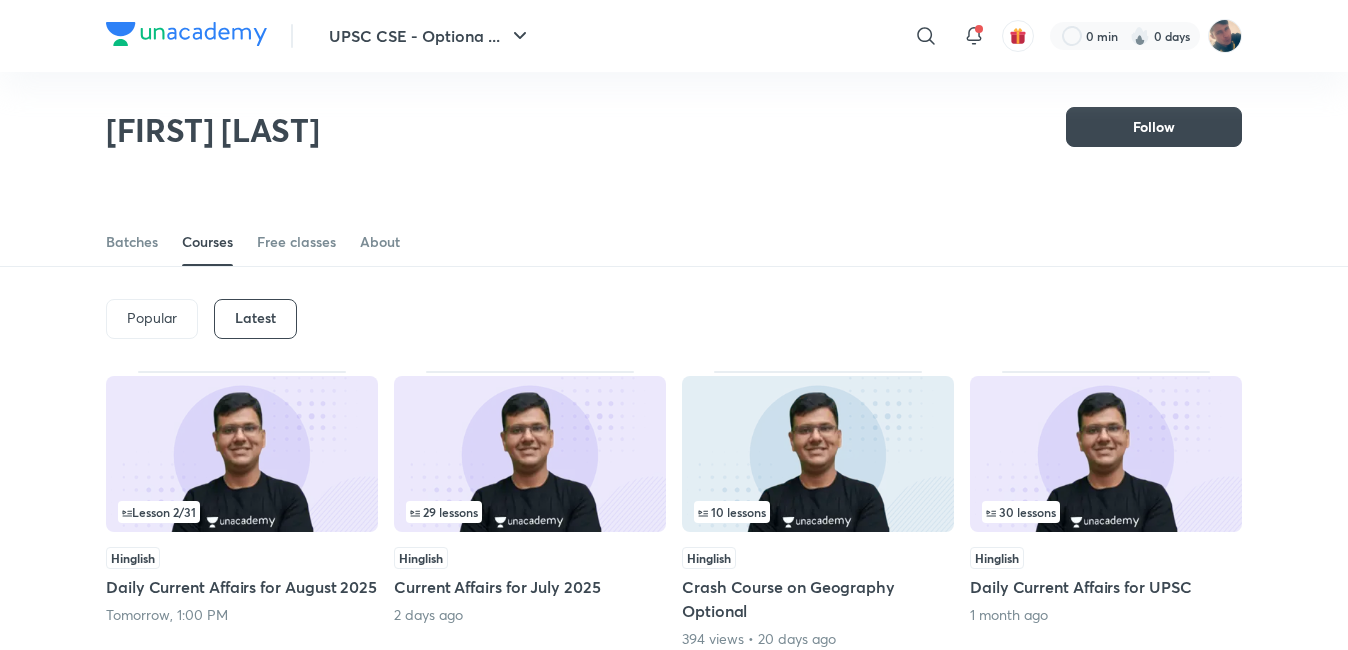 scroll, scrollTop: 0, scrollLeft: 0, axis: both 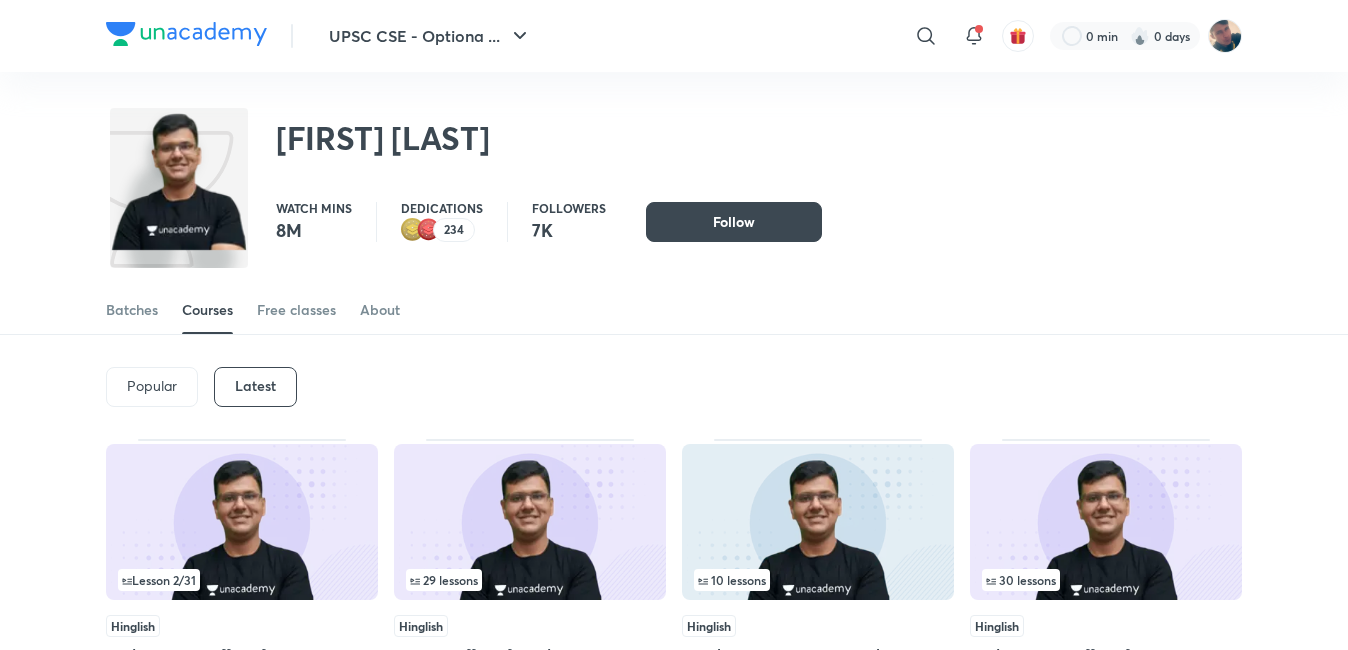 click on "Courses" at bounding box center [207, 310] 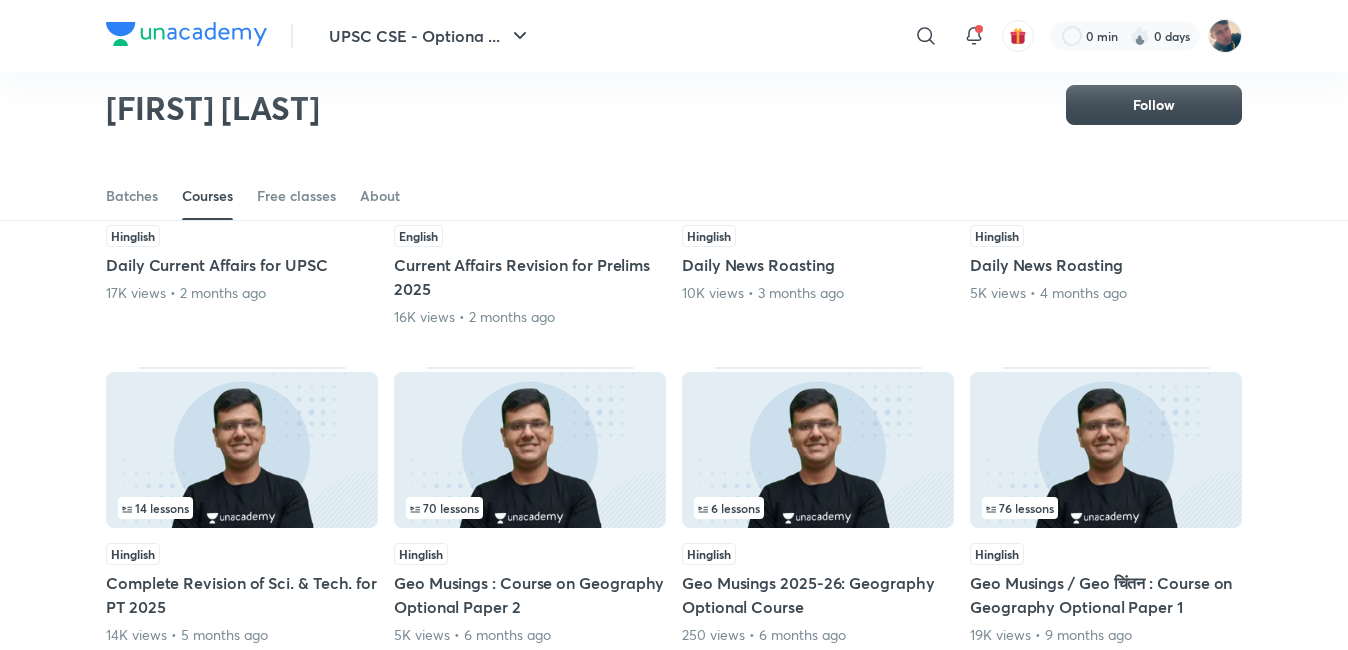 scroll, scrollTop: 787, scrollLeft: 0, axis: vertical 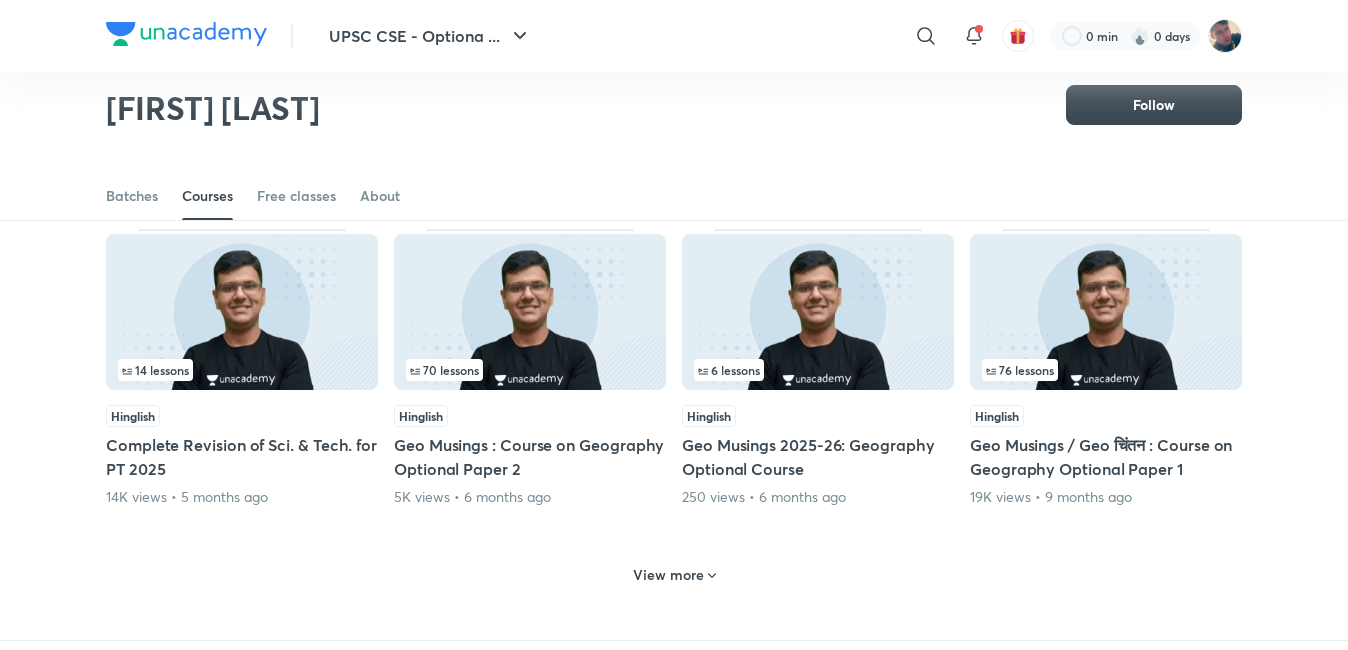 click on "View more" at bounding box center (668, 575) 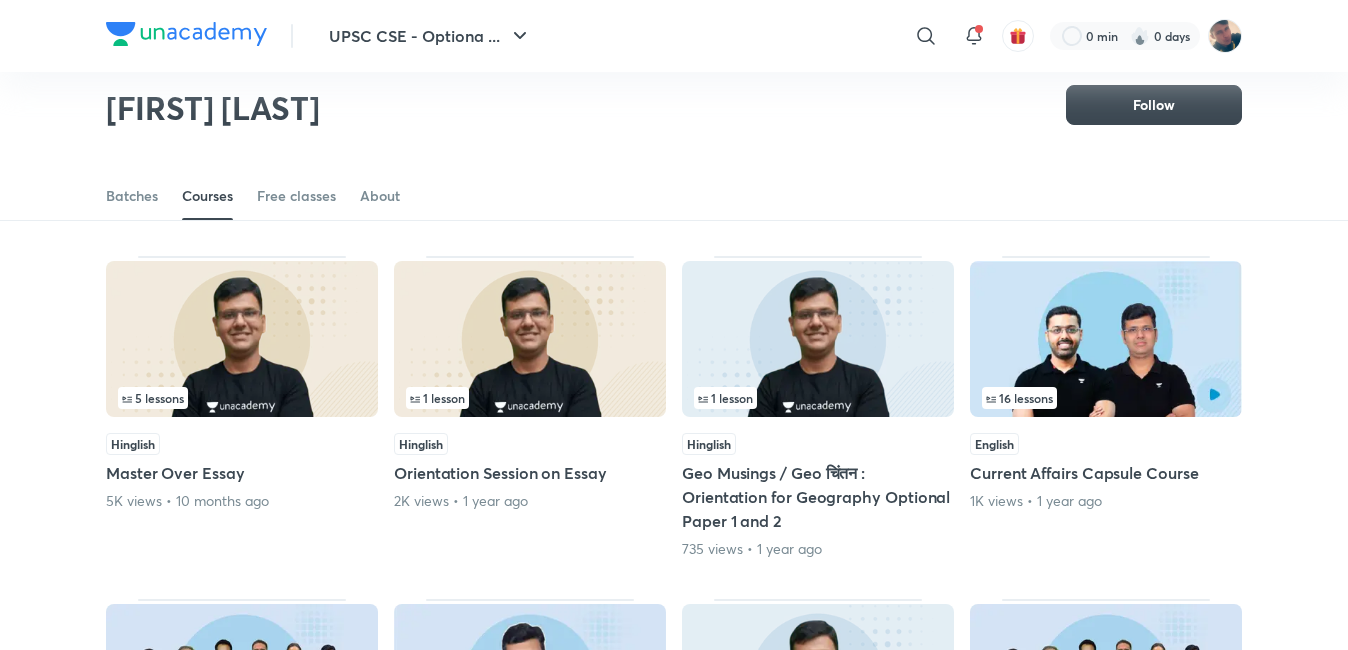 scroll, scrollTop: 1086, scrollLeft: 0, axis: vertical 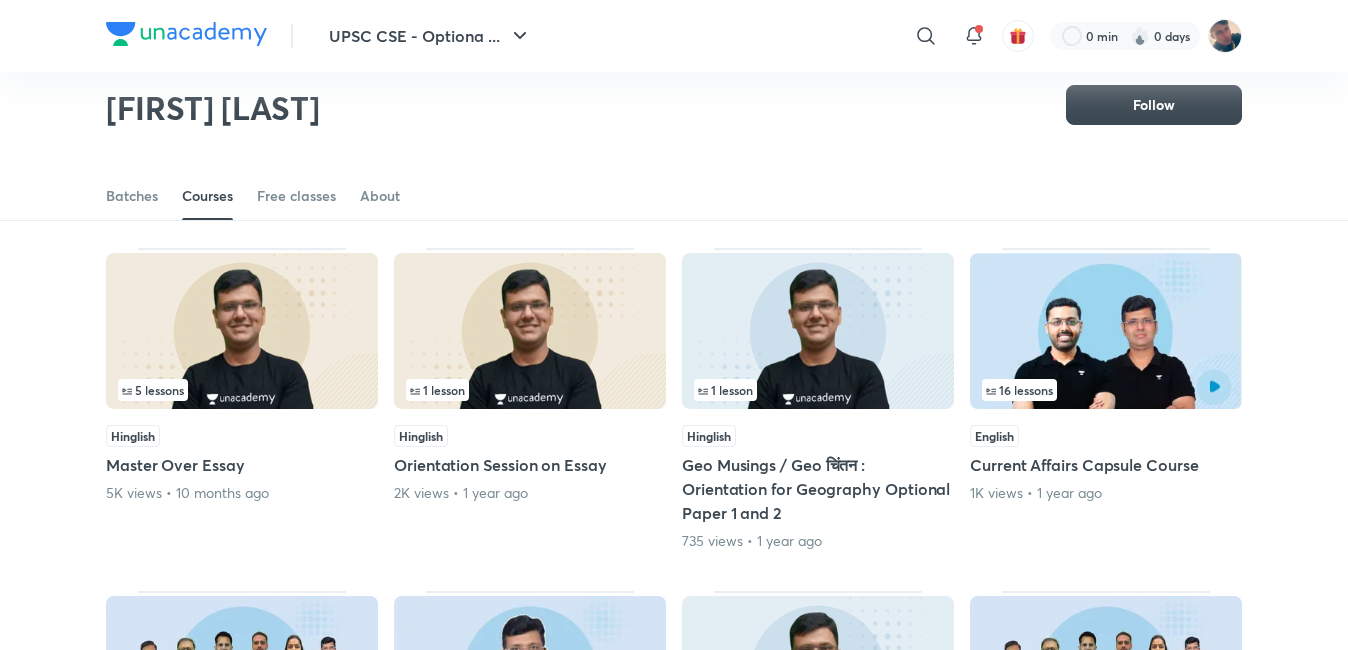 click at bounding box center (818, 331) 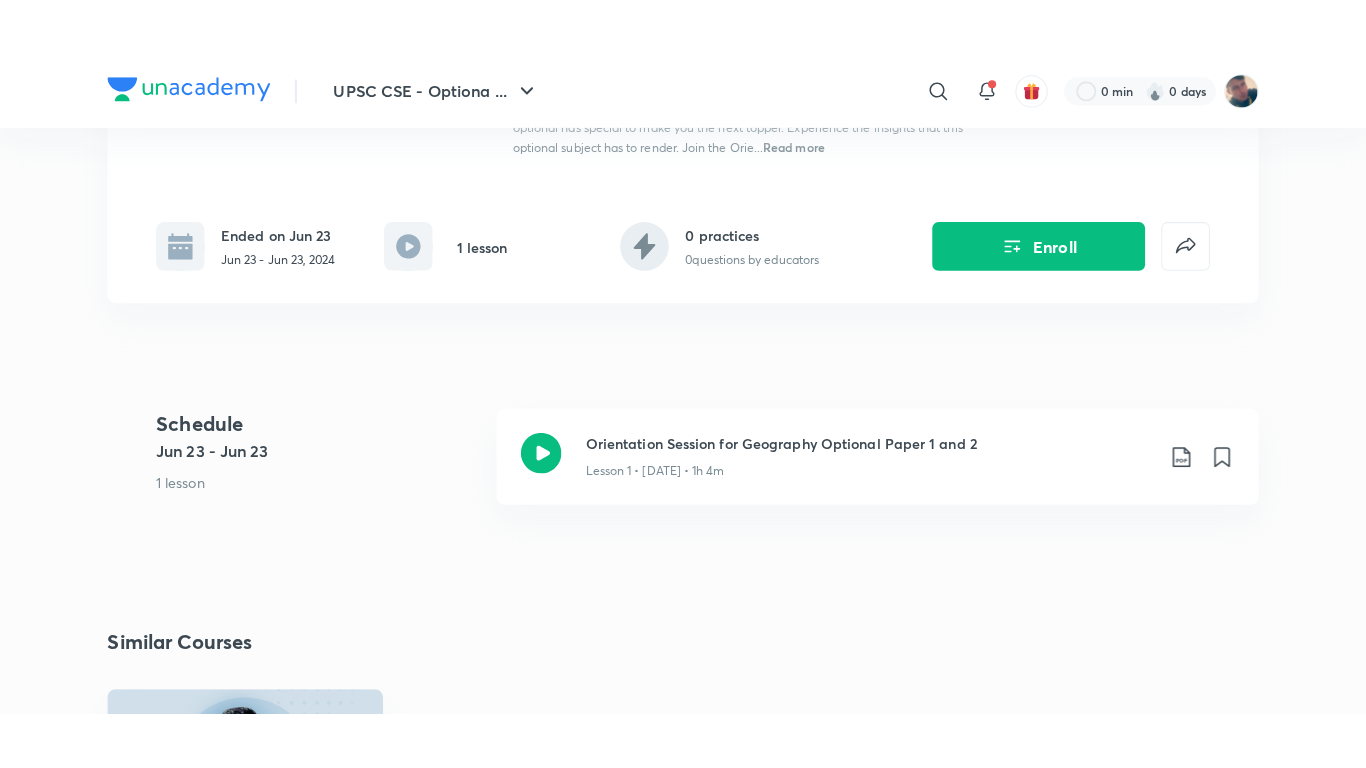 scroll, scrollTop: 400, scrollLeft: 0, axis: vertical 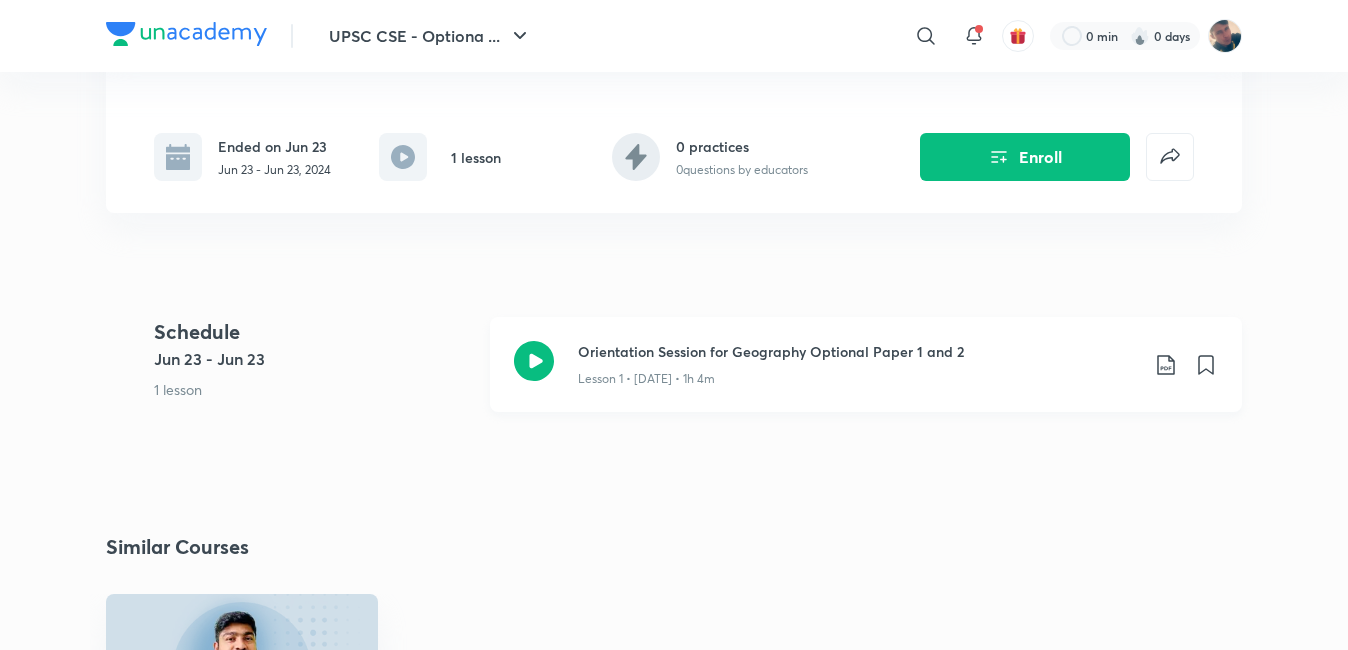 click 